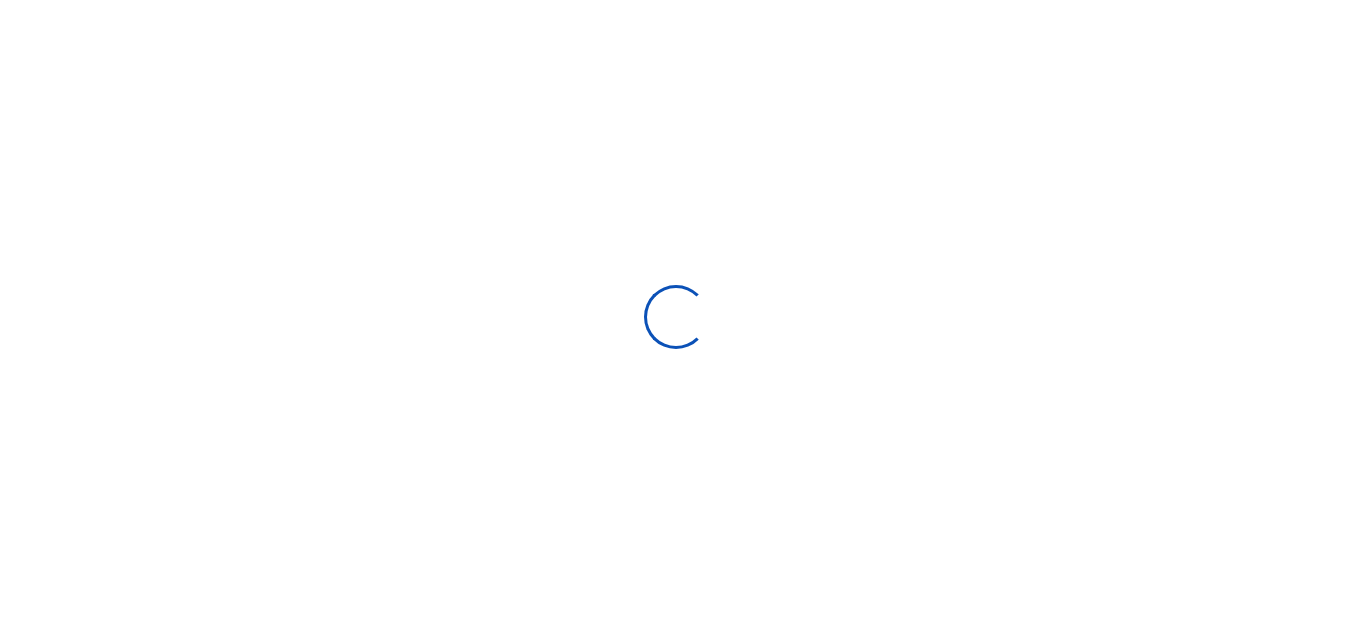 scroll, scrollTop: 0, scrollLeft: 0, axis: both 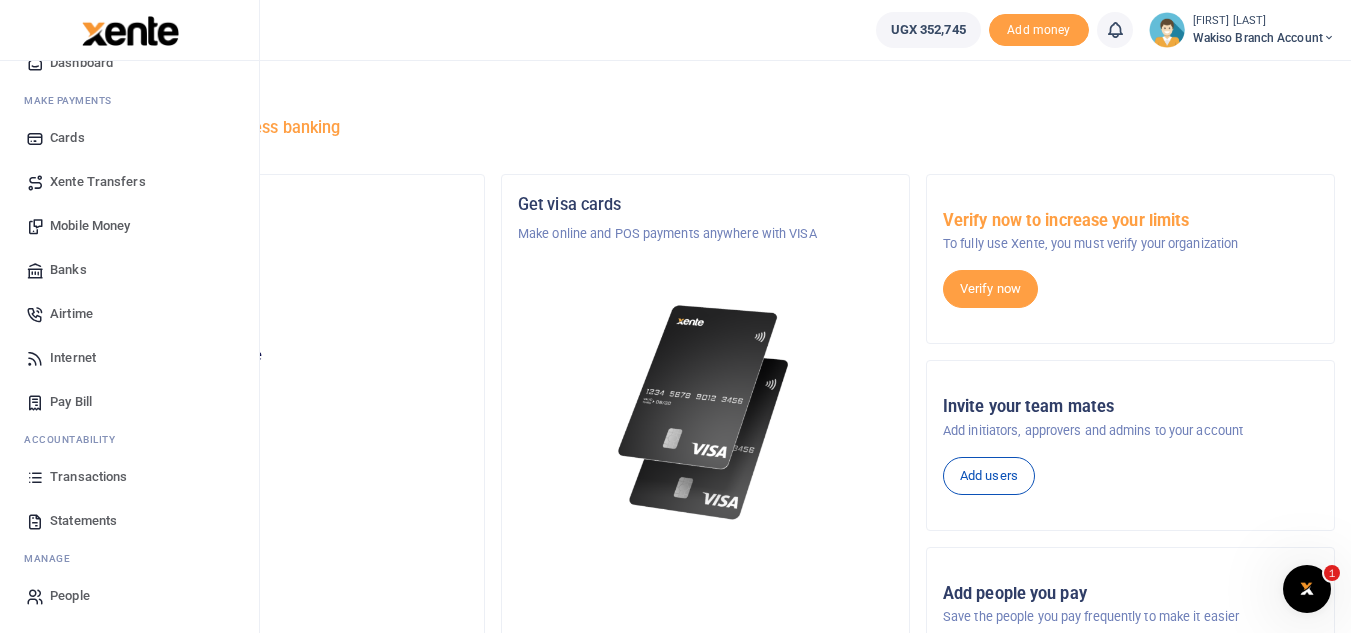 click on "Transactions" at bounding box center (88, 477) 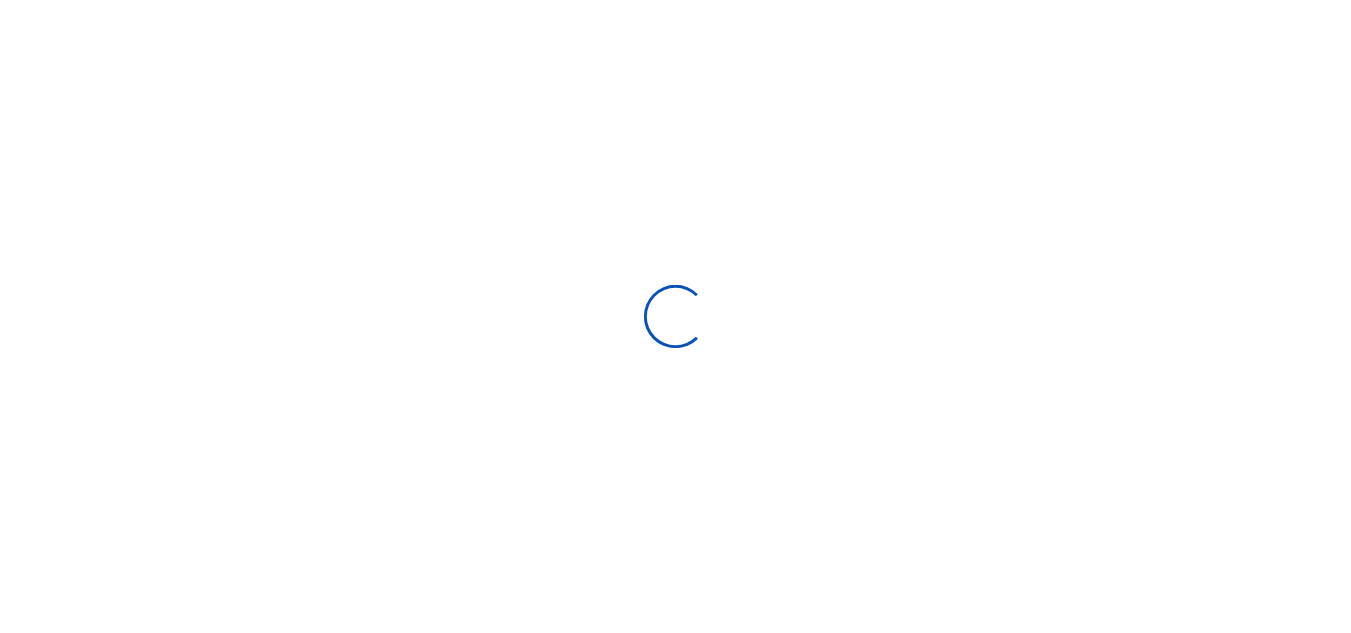 scroll, scrollTop: 0, scrollLeft: 0, axis: both 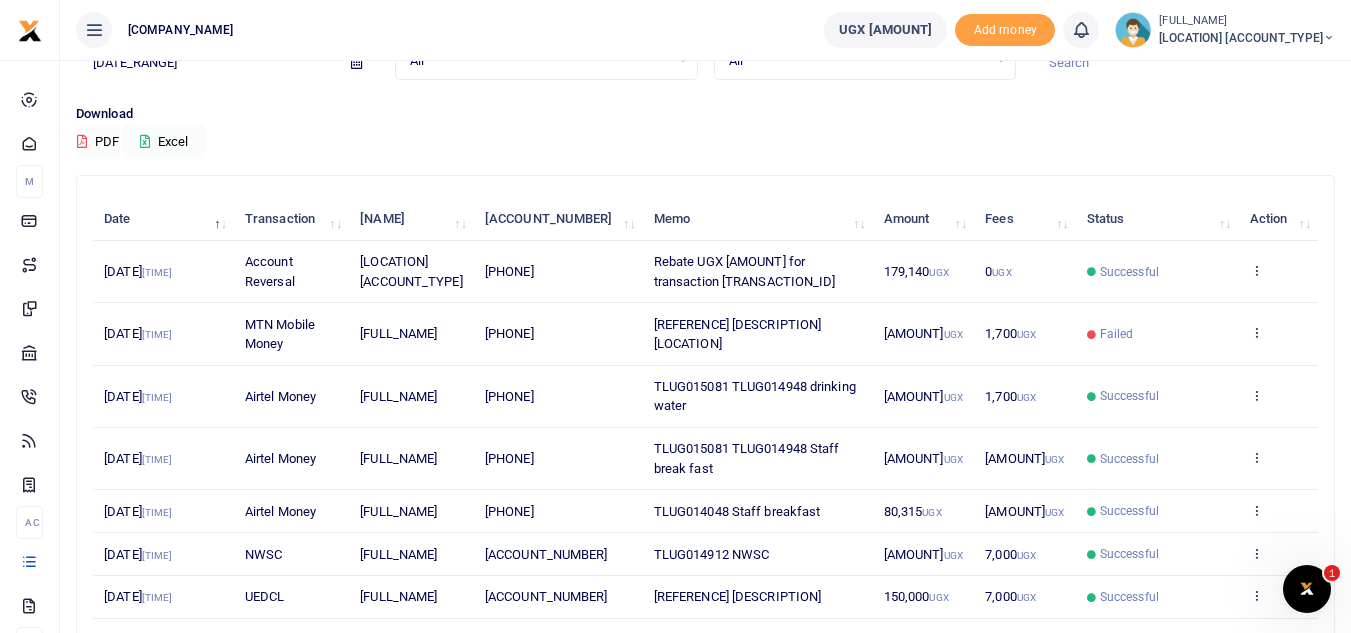 drag, startPoint x: 596, startPoint y: 399, endPoint x: 500, endPoint y: 380, distance: 97.862144 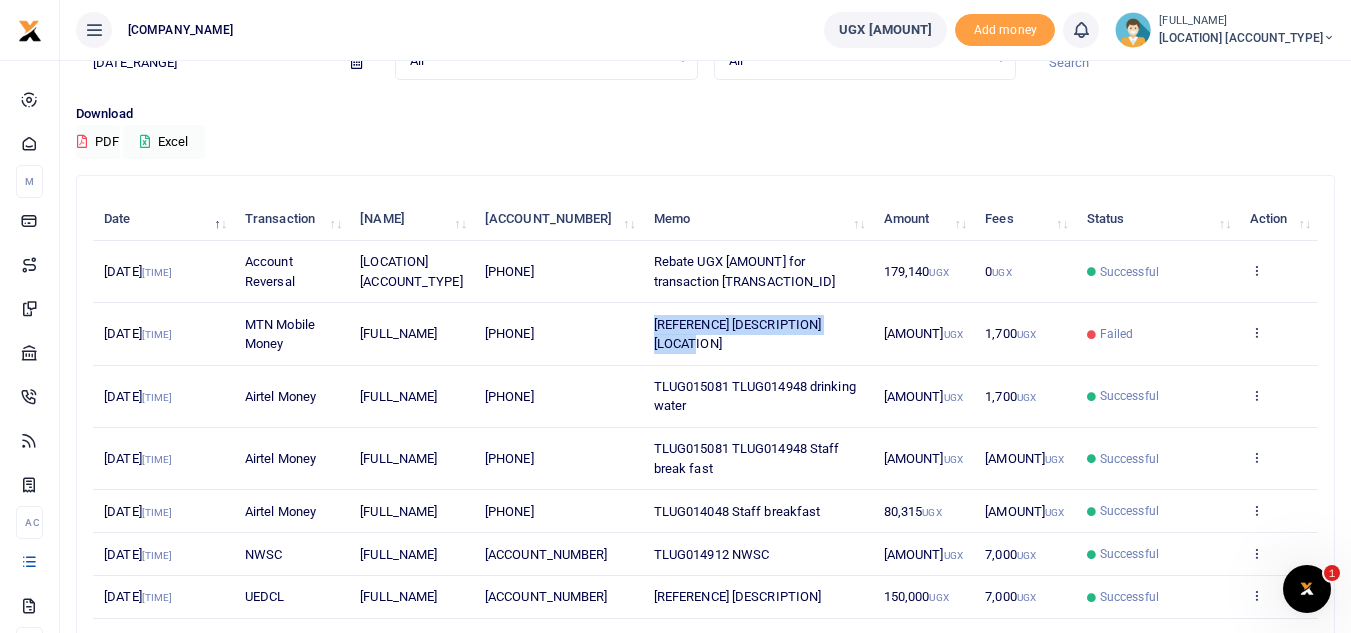 drag, startPoint x: 842, startPoint y: 389, endPoint x: 626, endPoint y: 381, distance: 216.1481 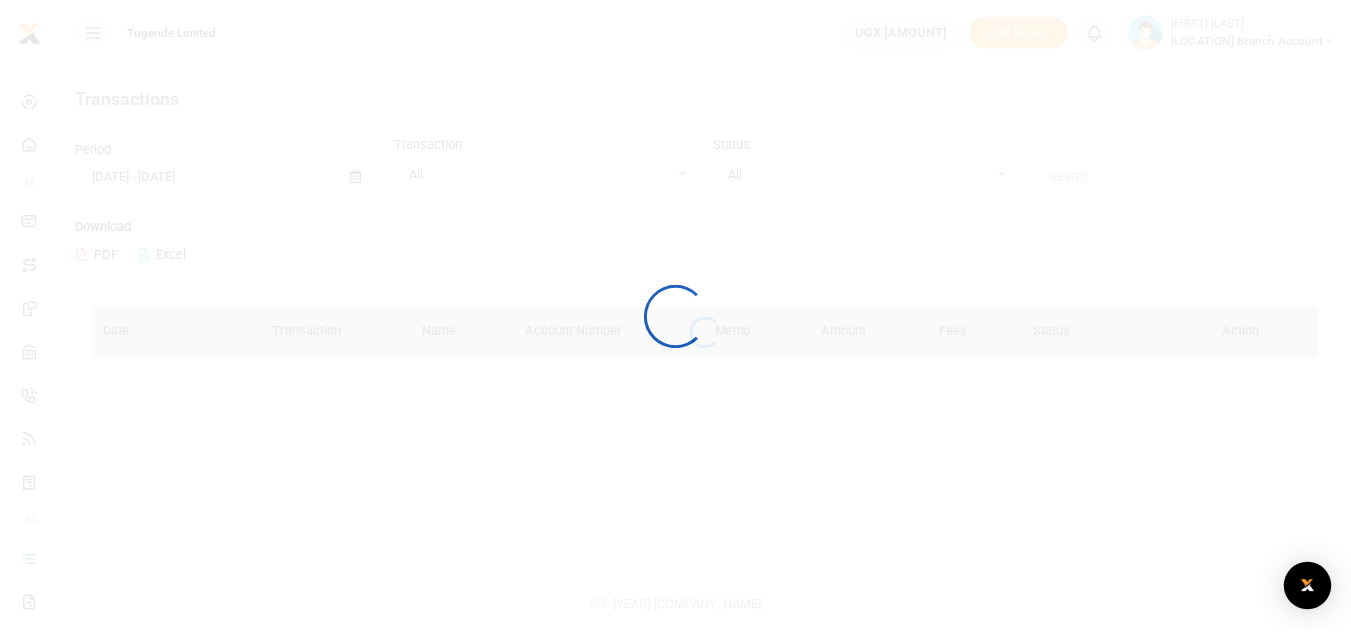 scroll, scrollTop: 0, scrollLeft: 0, axis: both 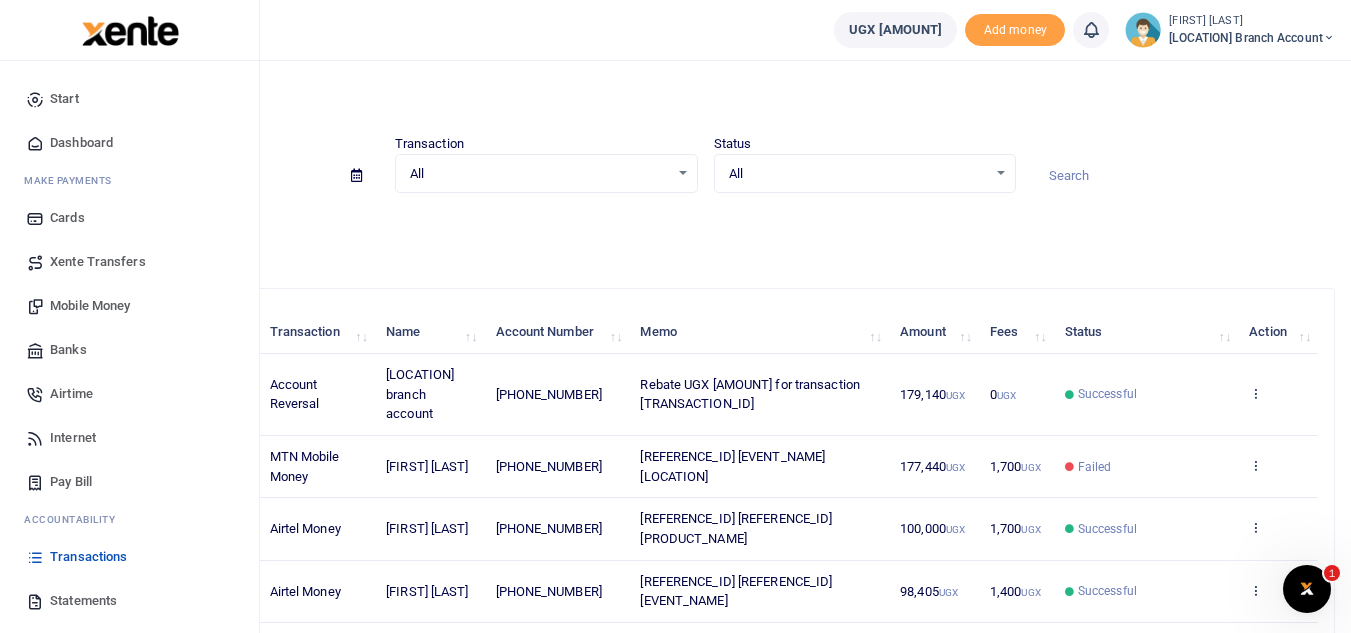 click on "Mobile Money" at bounding box center [90, 306] 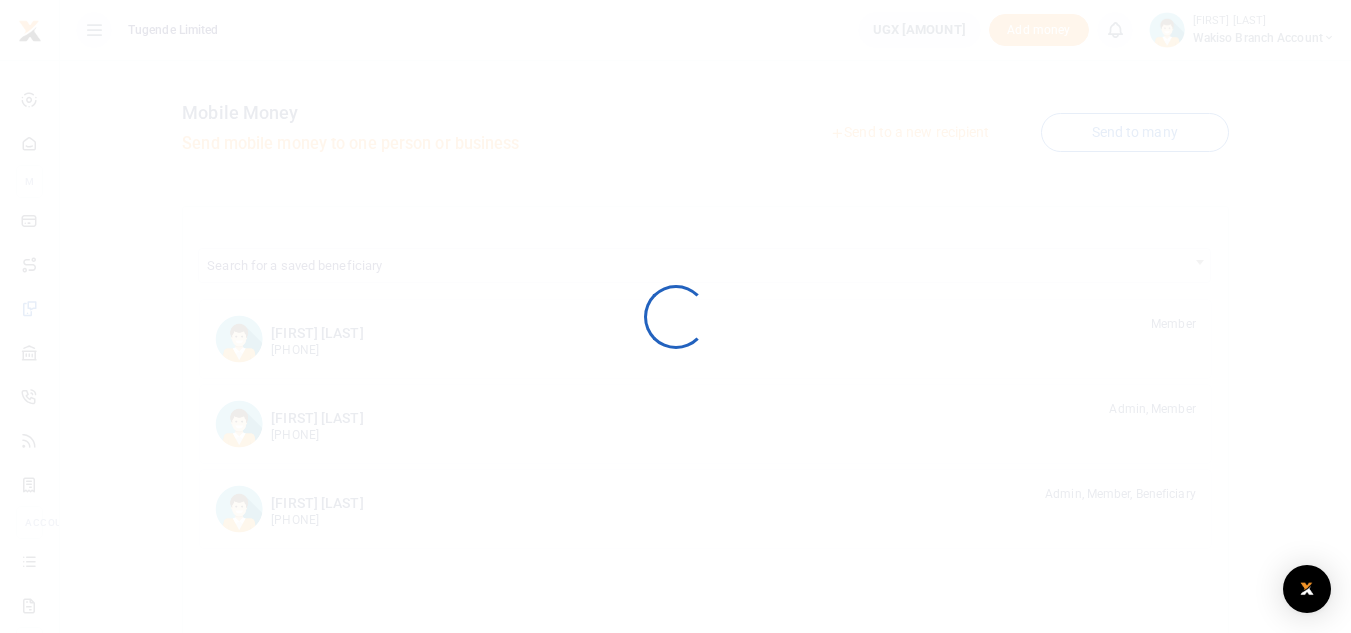 scroll, scrollTop: 0, scrollLeft: 0, axis: both 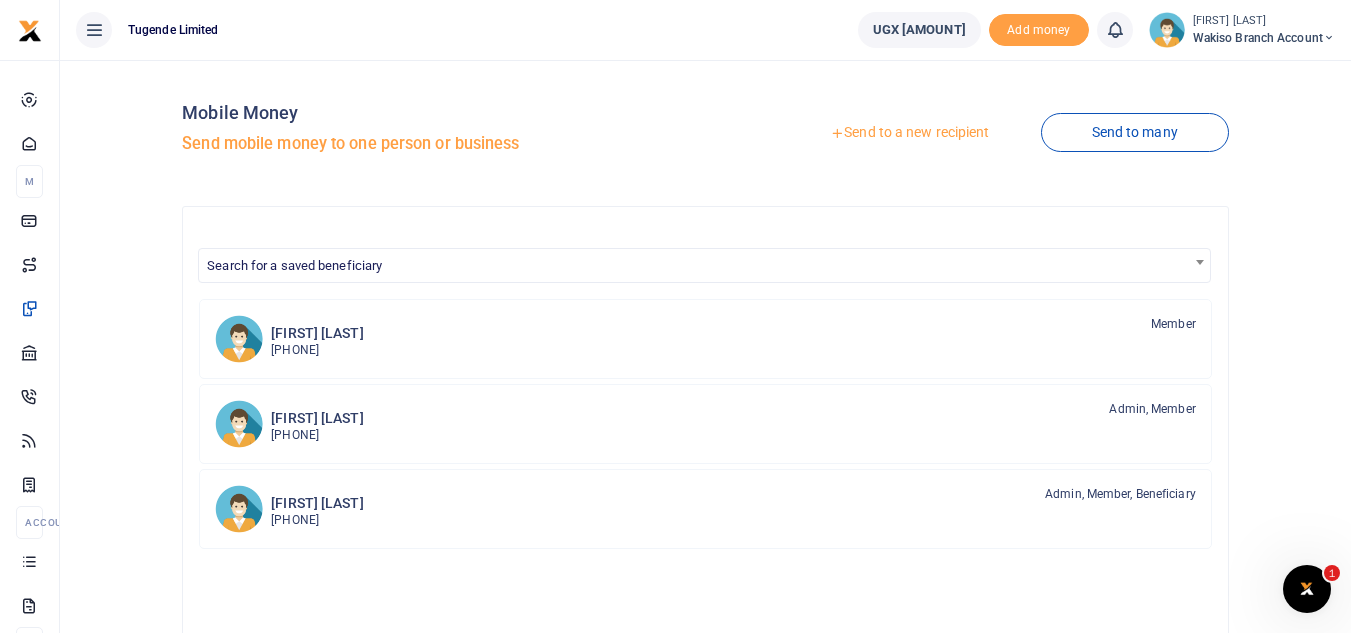 click on "Send to a new recipient" at bounding box center (909, 133) 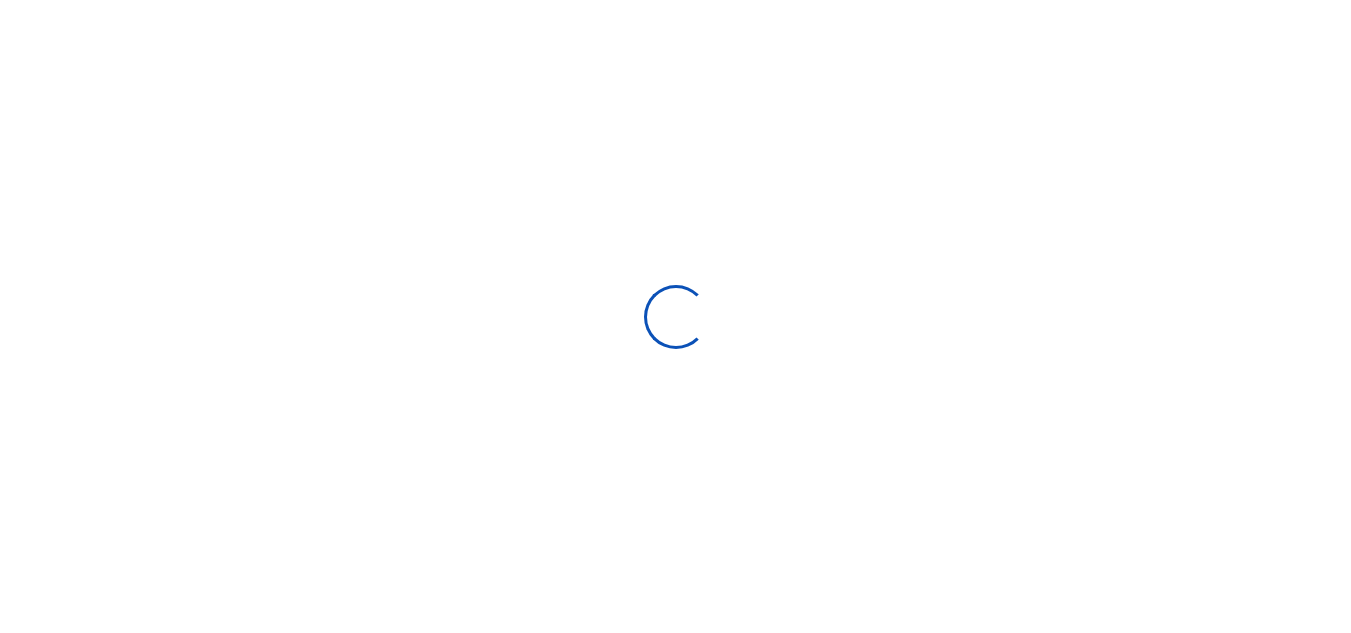 scroll, scrollTop: 0, scrollLeft: 0, axis: both 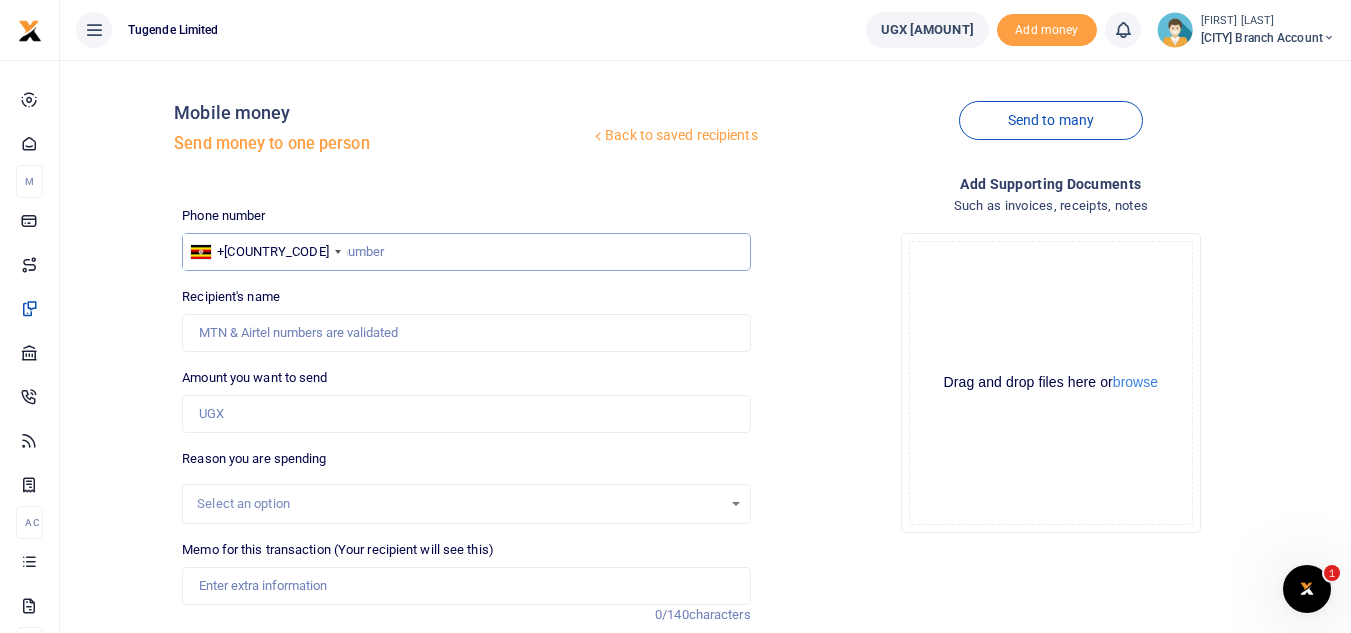 click at bounding box center [466, 252] 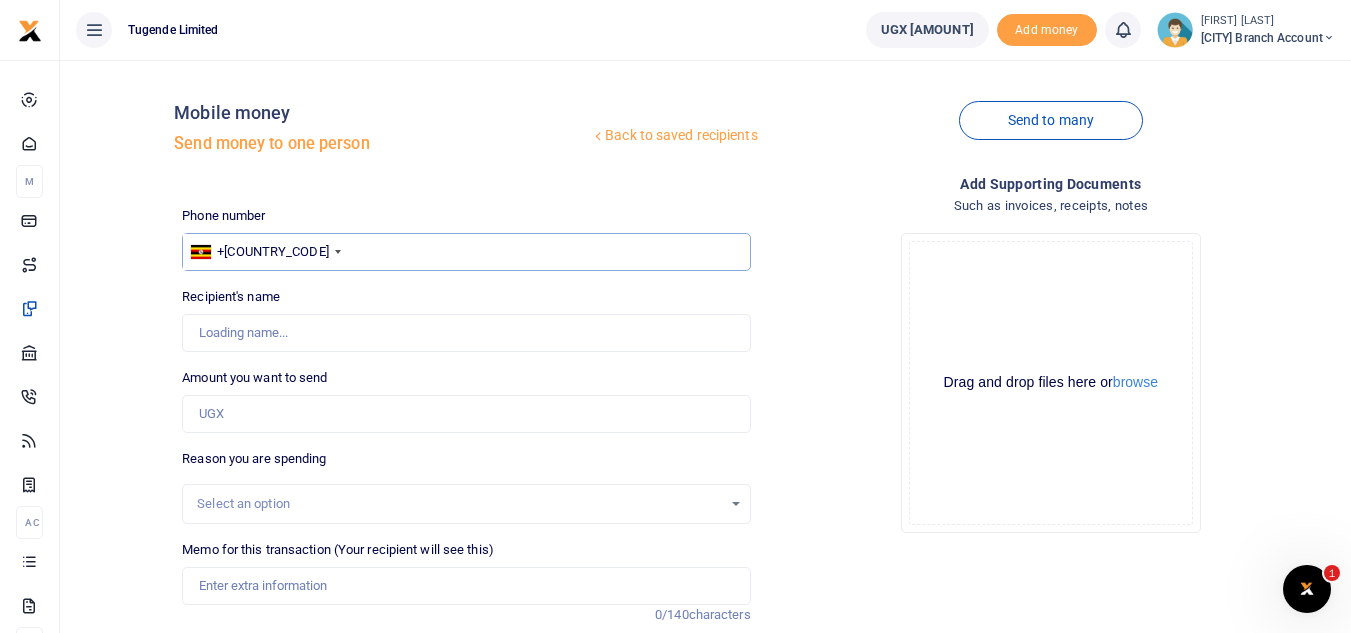 type on "256777933198" 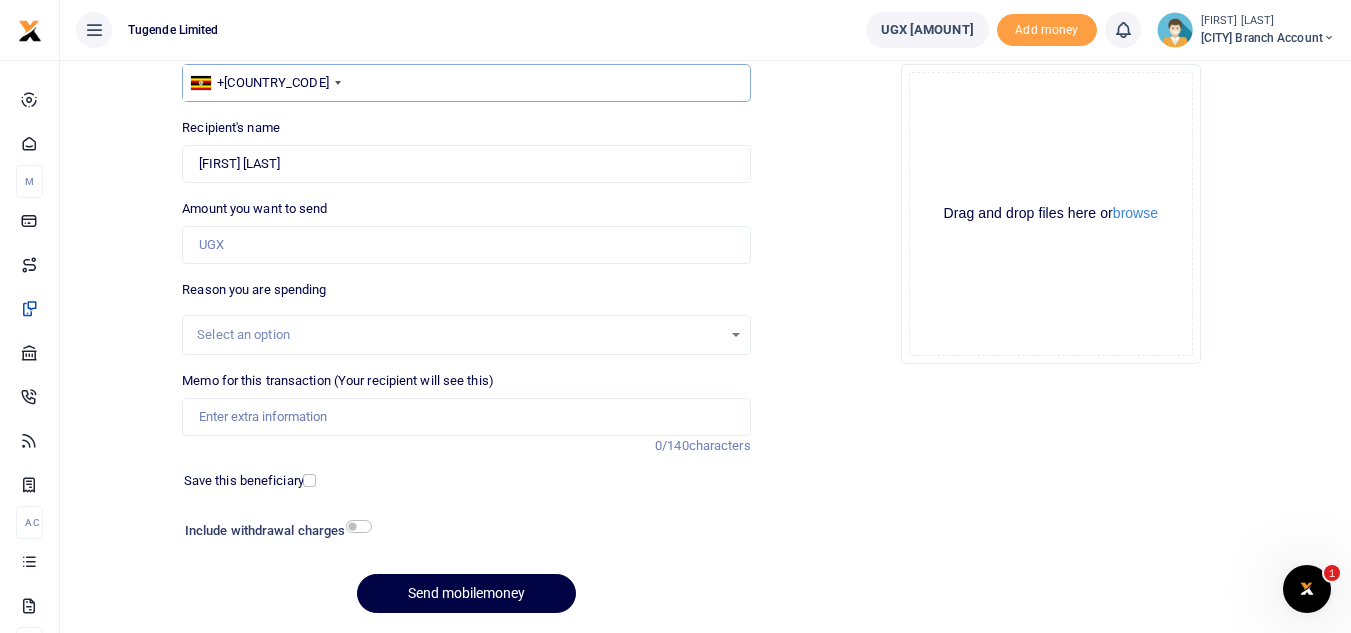scroll, scrollTop: 170, scrollLeft: 0, axis: vertical 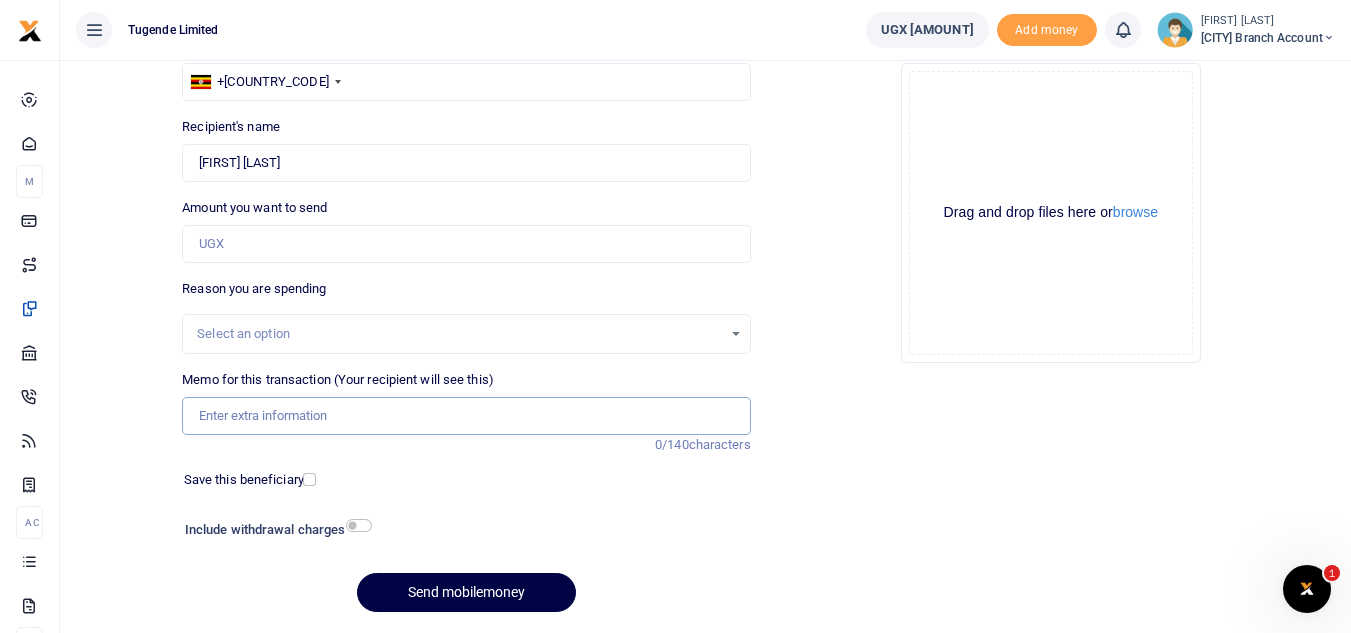click on "Memo for this transaction (Your recipient will see this)" at bounding box center (466, 416) 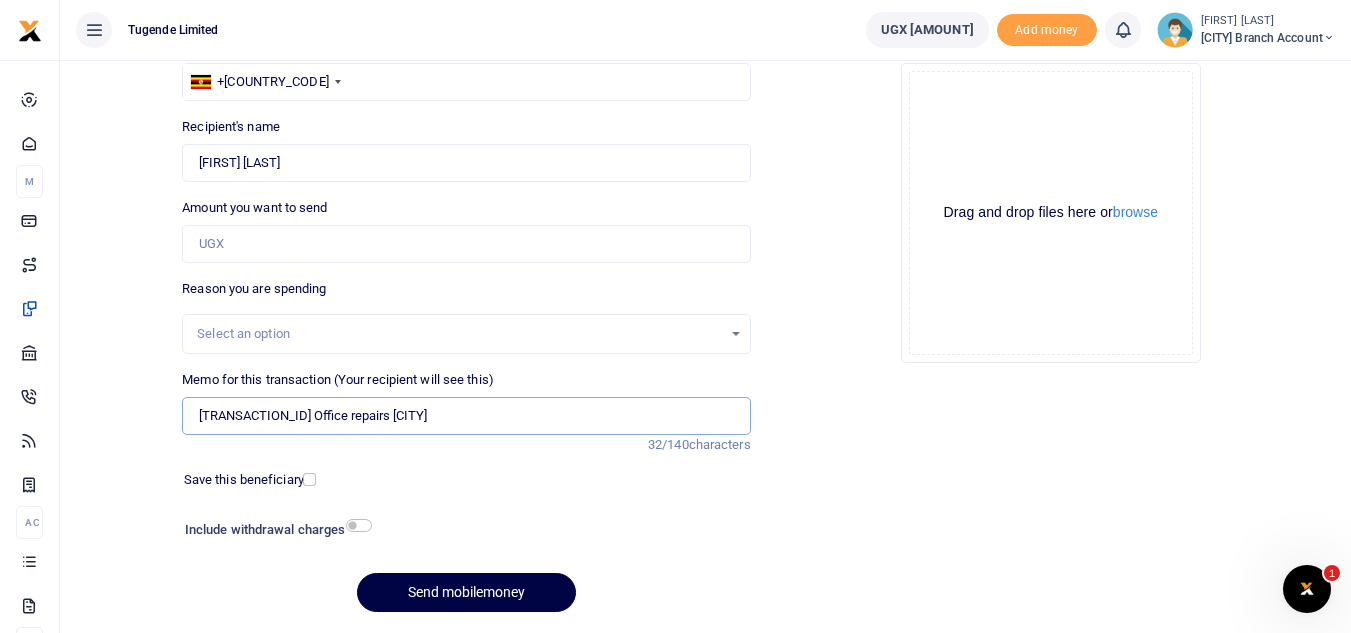 type on "[REFERENCE] [DESCRIPTION] [LOCATION]" 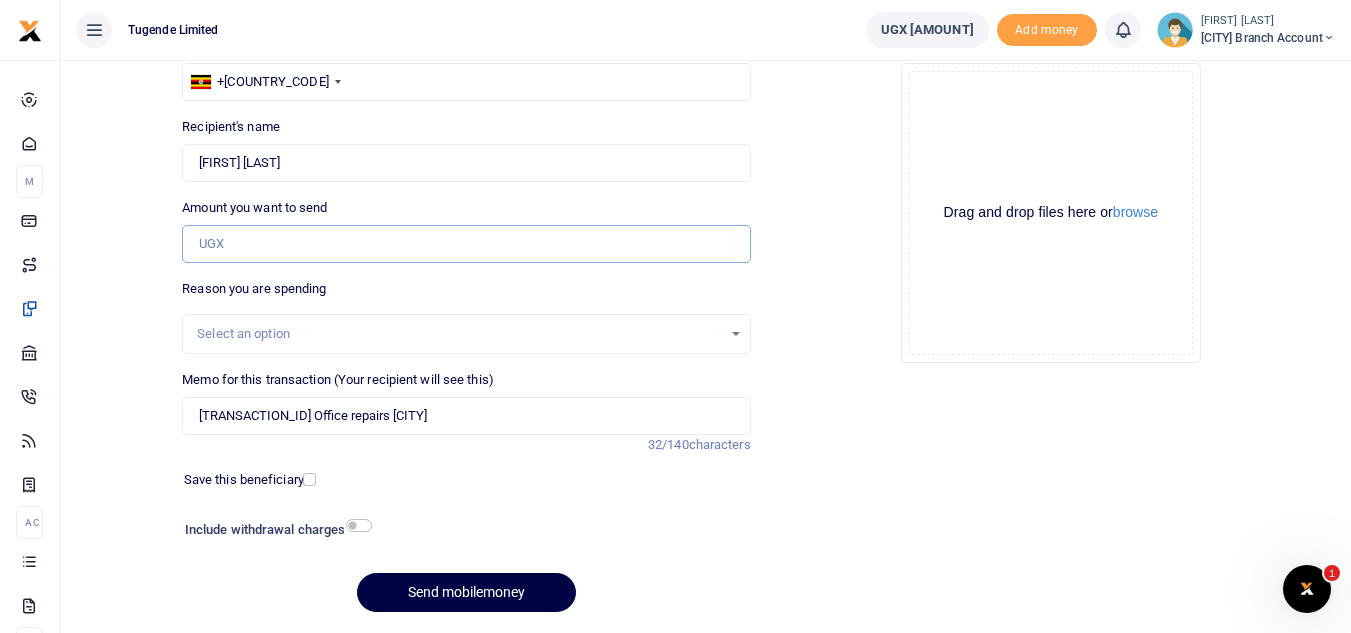 click on "Amount you want to send" at bounding box center [466, 244] 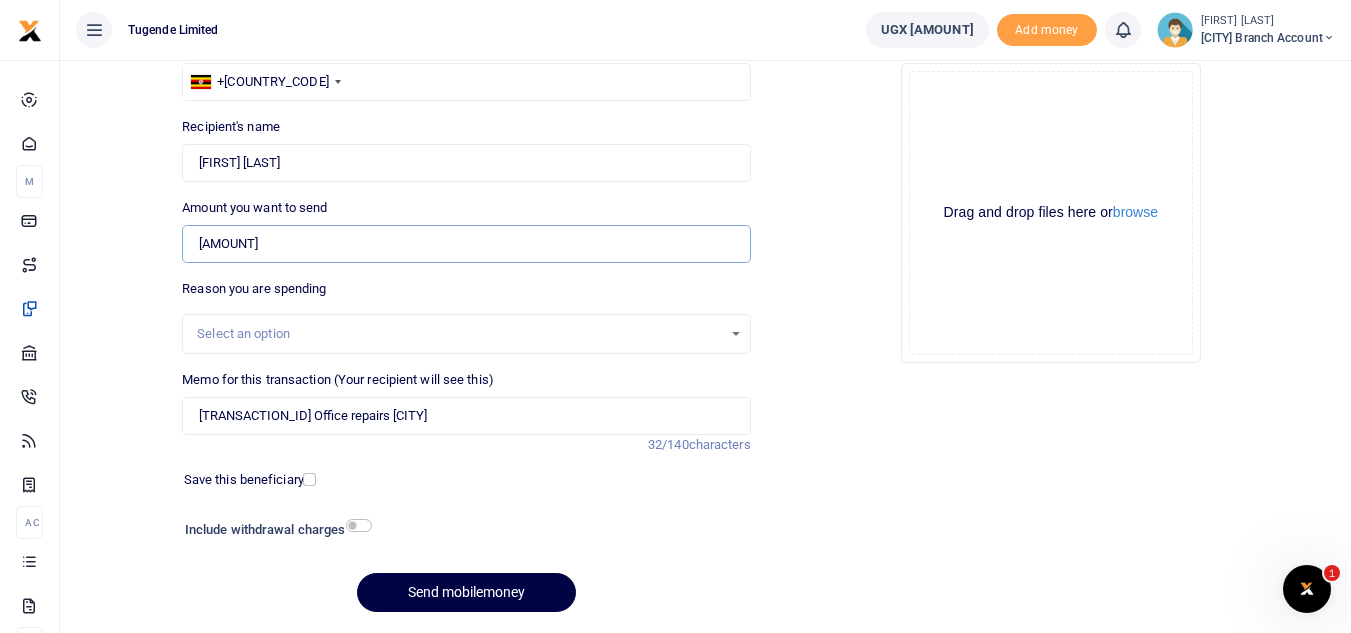 type on "173,000" 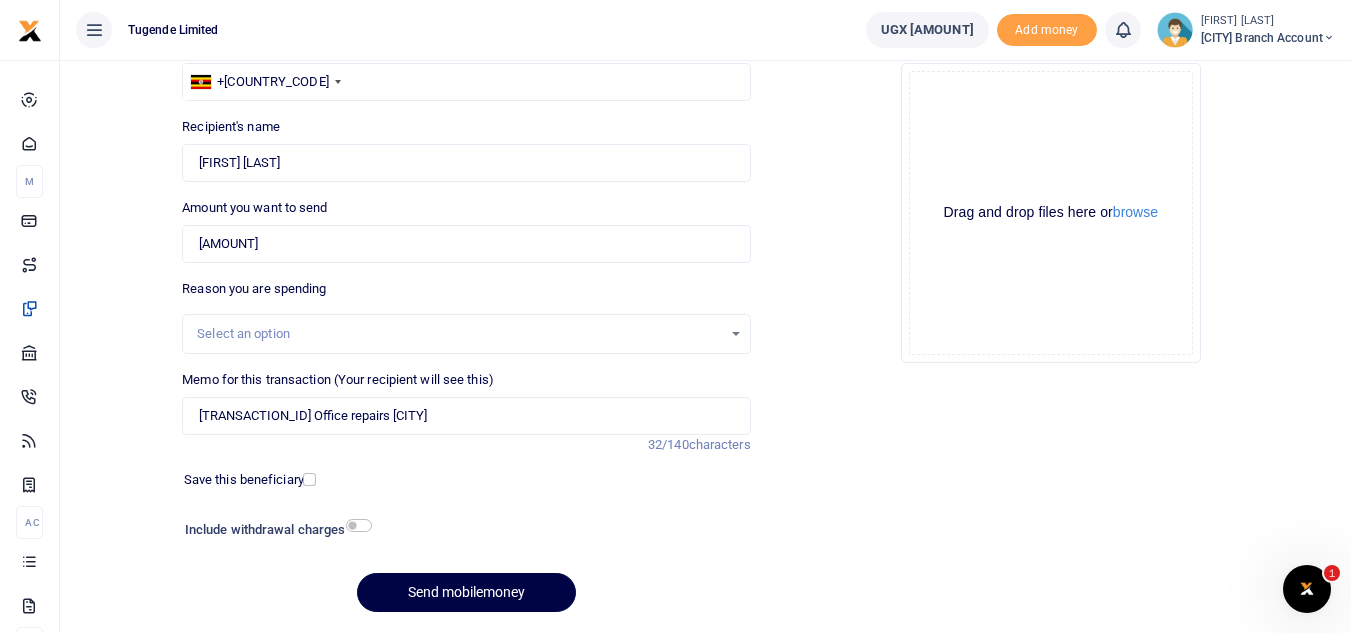 click on "Select an option" at bounding box center (466, 334) 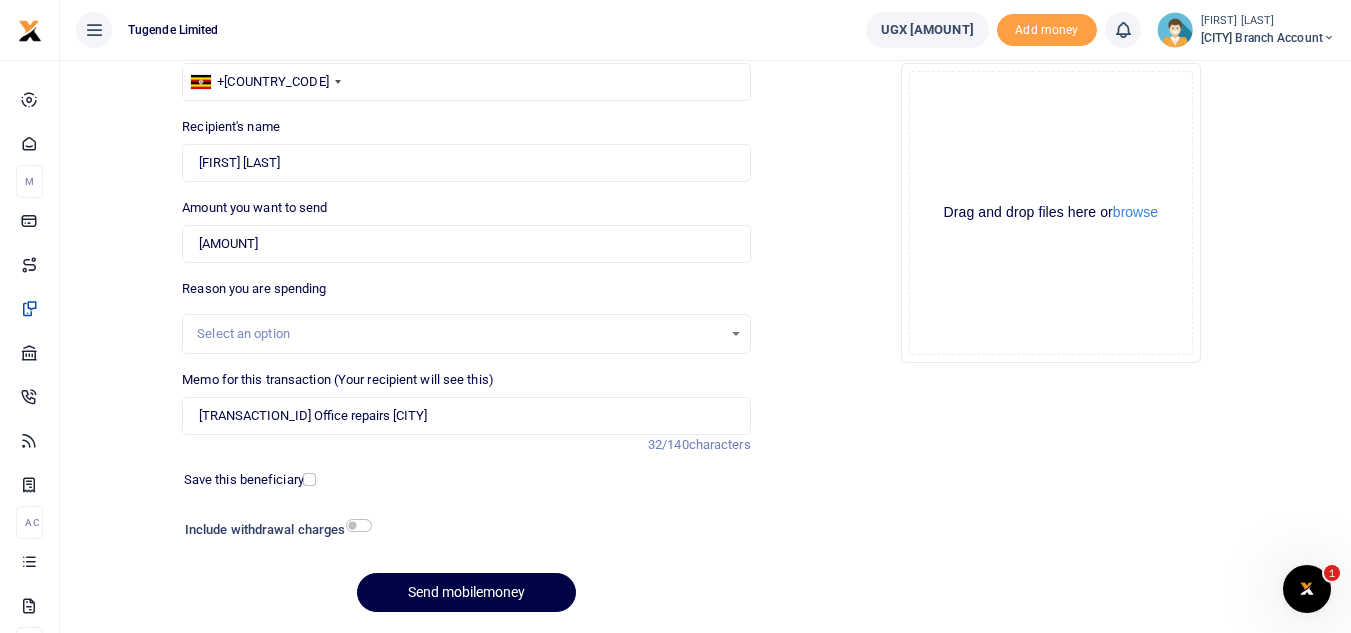 click on "Select an option" at bounding box center [459, 334] 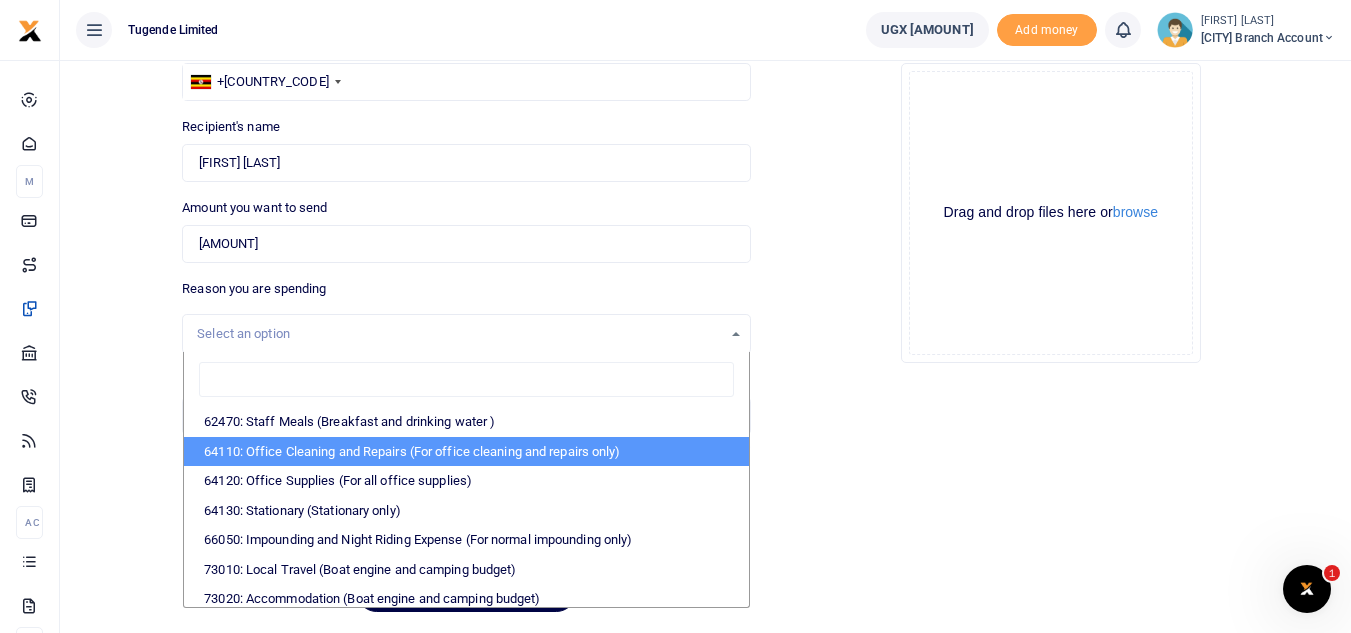 click on "64110: Office Cleaning and Repairs (For office cleaning and repairs only)" at bounding box center (466, 452) 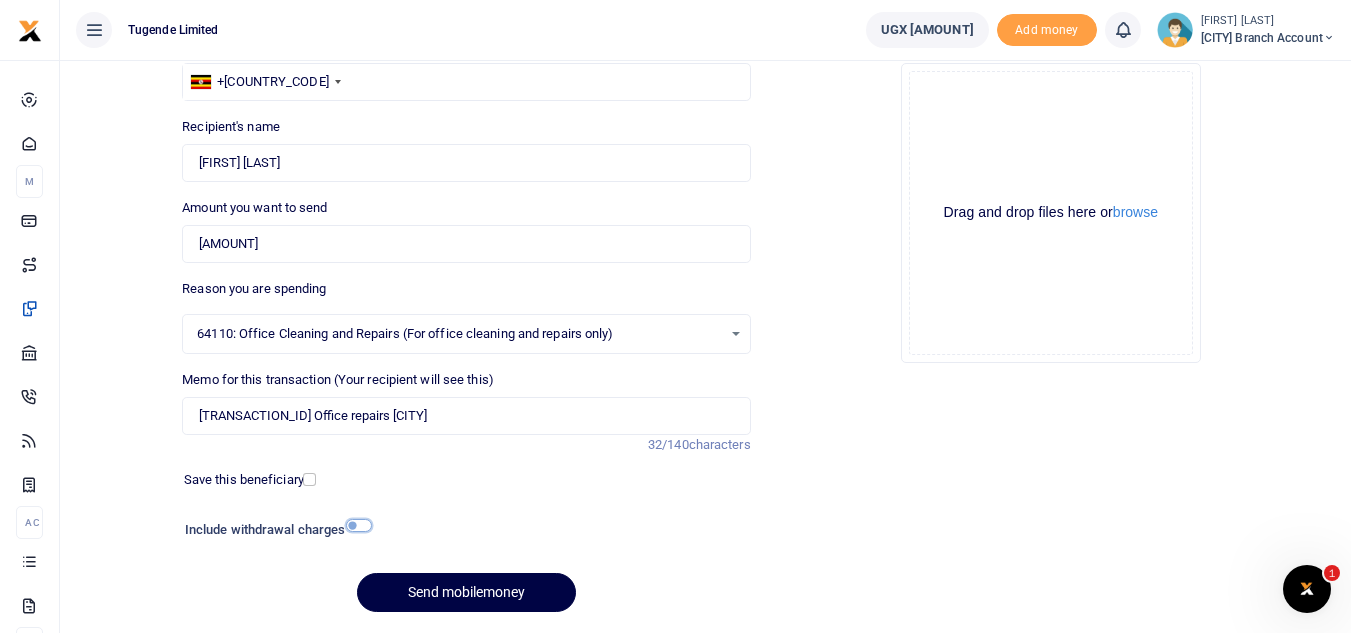 click at bounding box center [359, 525] 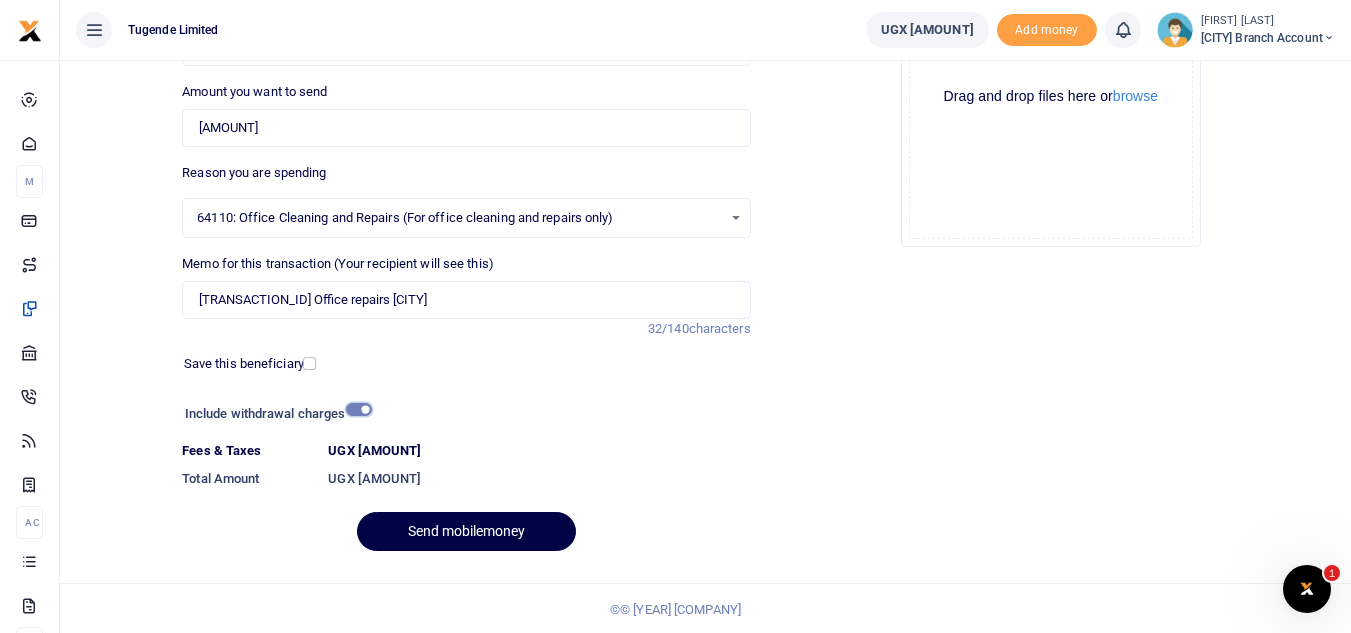 scroll, scrollTop: 288, scrollLeft: 0, axis: vertical 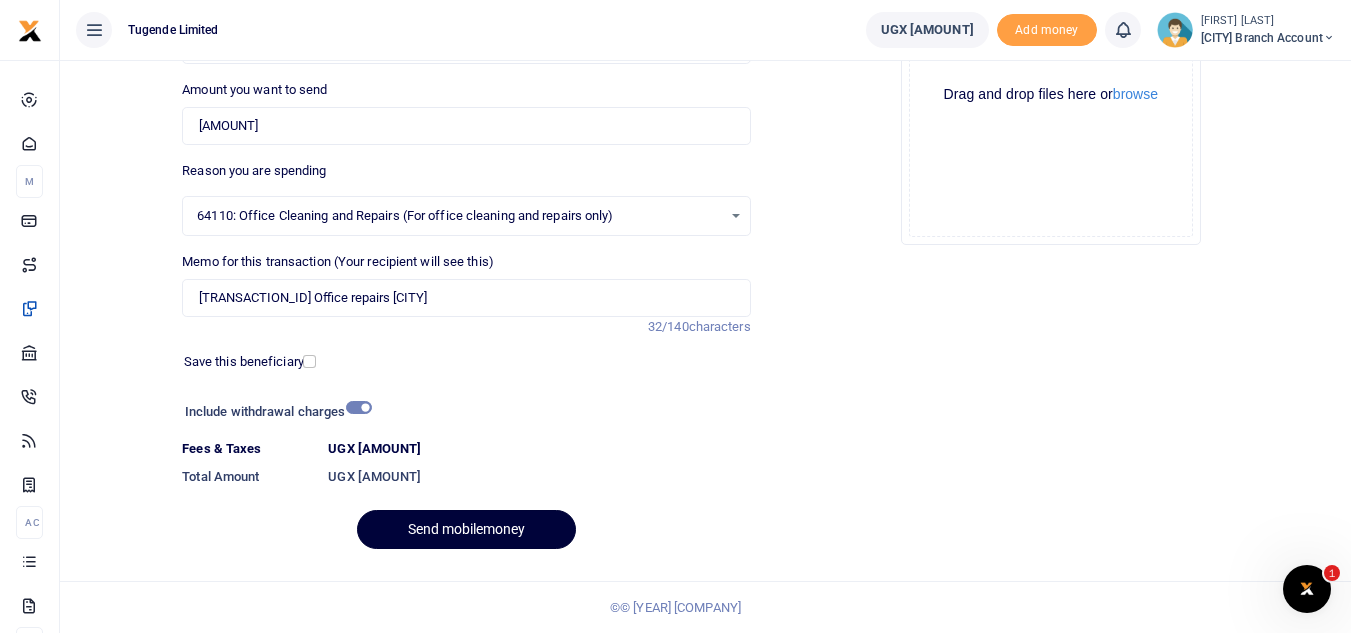 click on "Send mobilemoney" at bounding box center (466, 529) 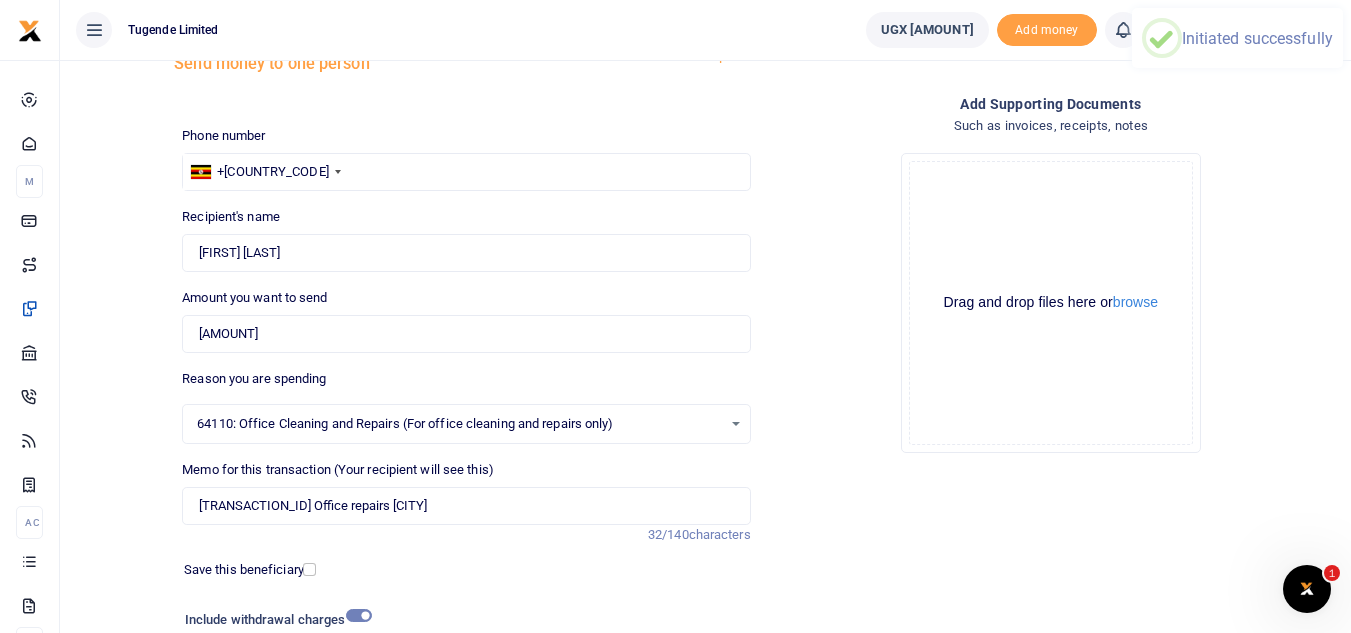scroll, scrollTop: 0, scrollLeft: 0, axis: both 